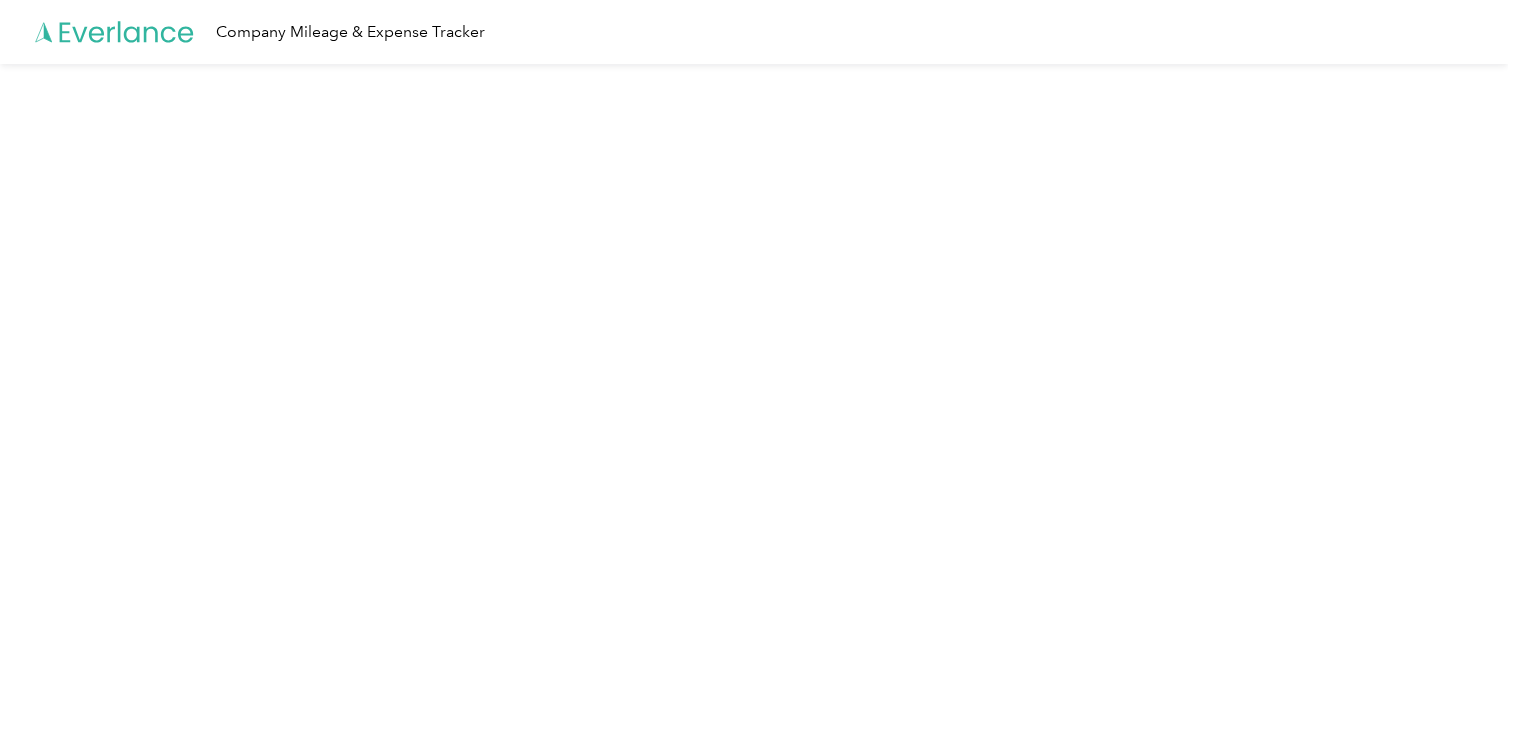 scroll, scrollTop: 0, scrollLeft: 0, axis: both 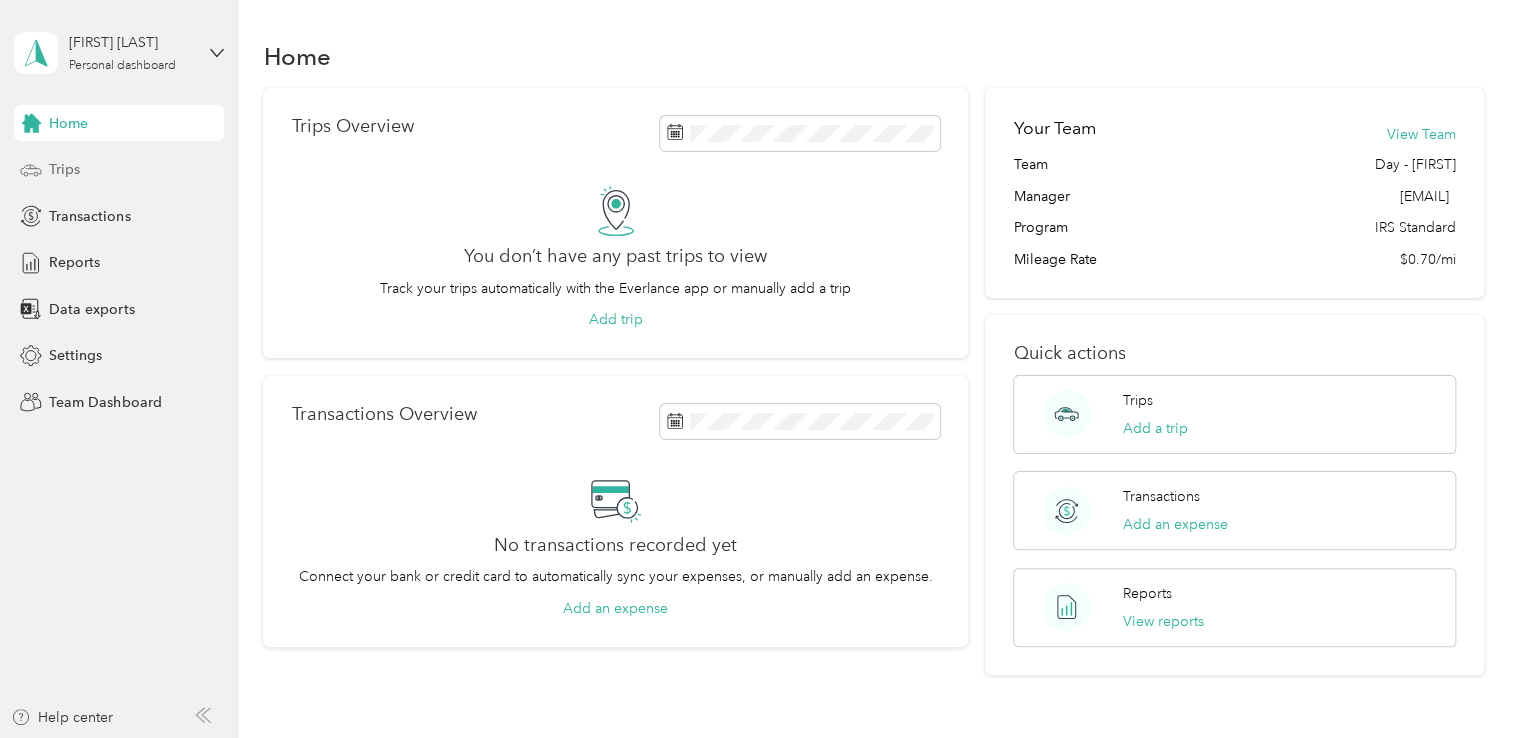 click on "Trips" at bounding box center [64, 169] 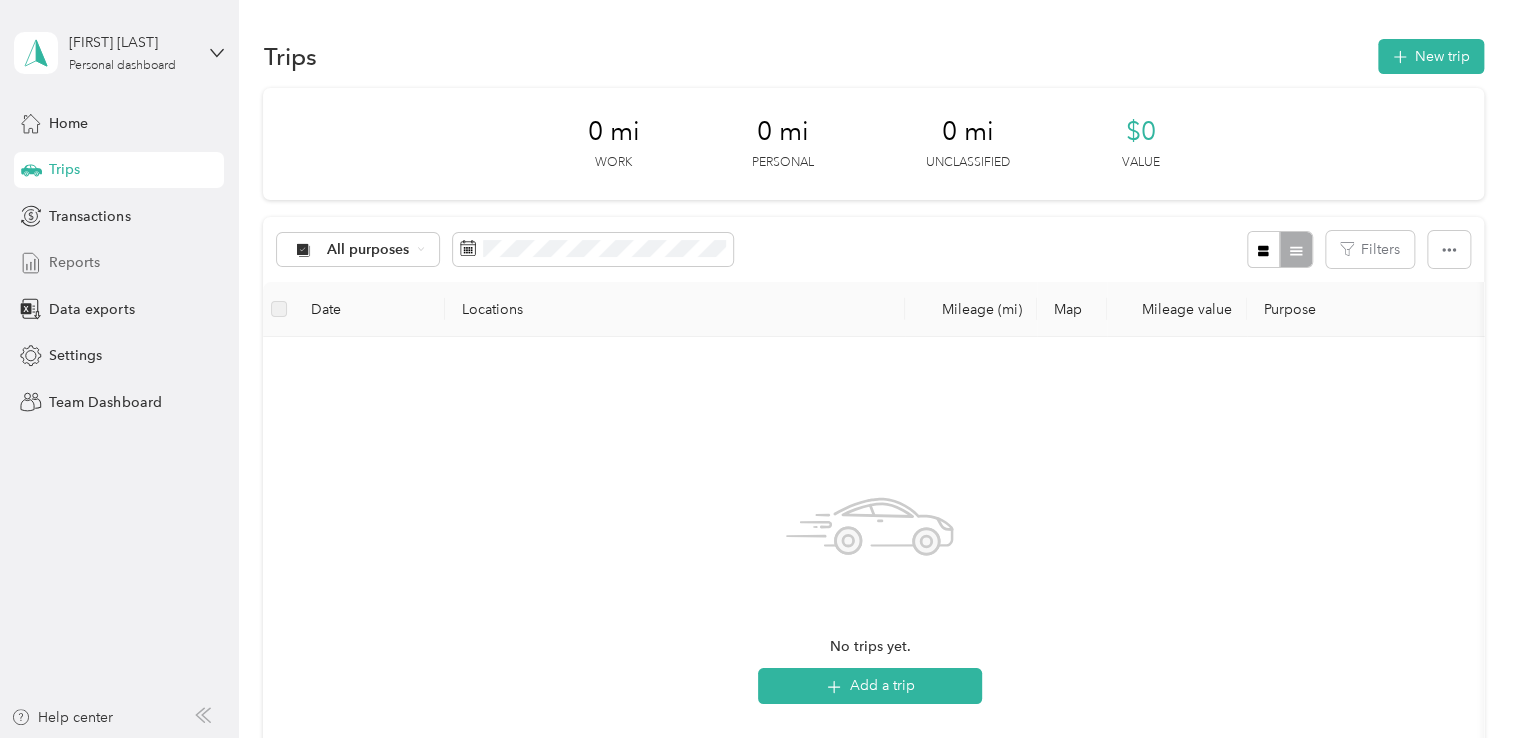 click on "Reports" at bounding box center [119, 263] 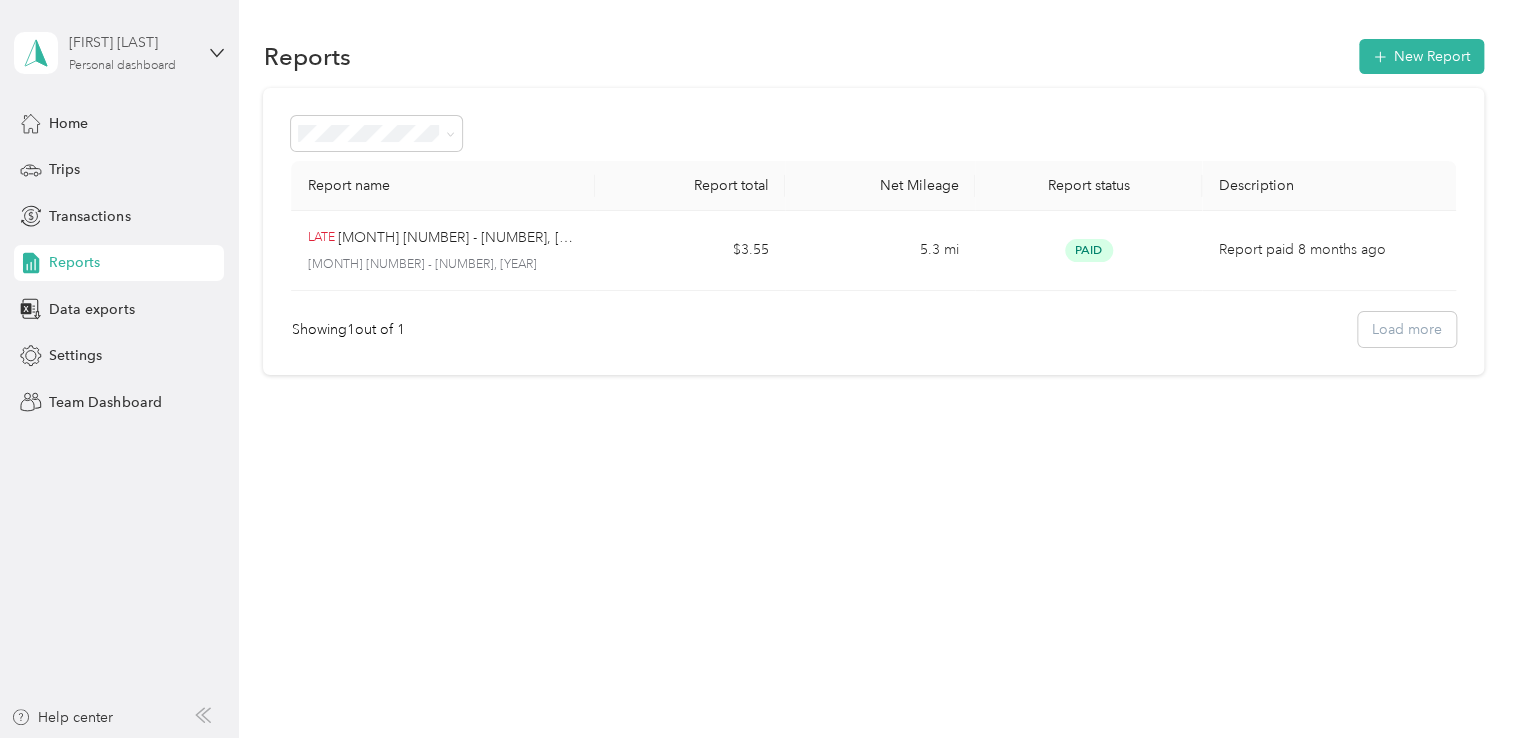 click on "Personal dashboard" at bounding box center [122, 66] 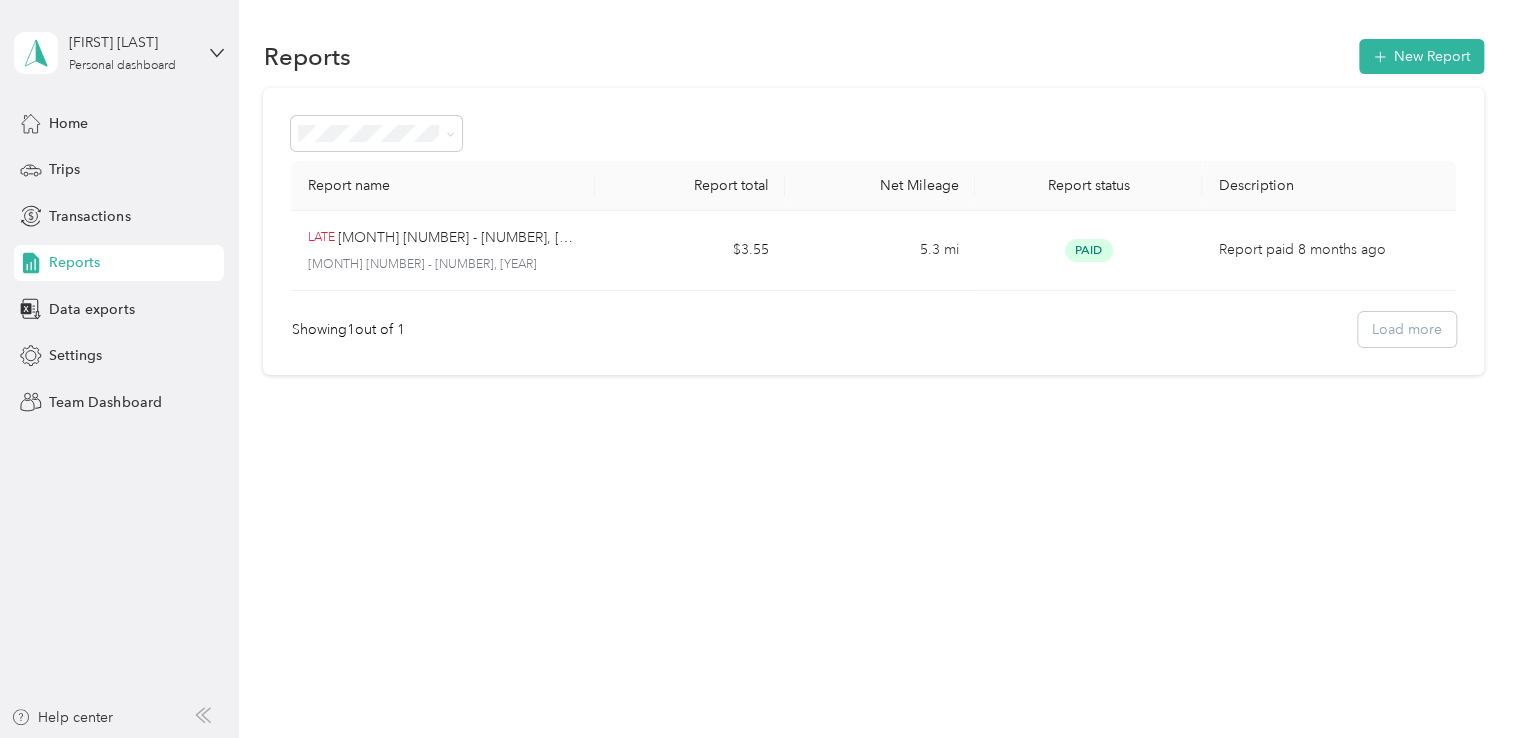 click on "Team dashboard Personal dashboard Log out" at bounding box center (167, 210) 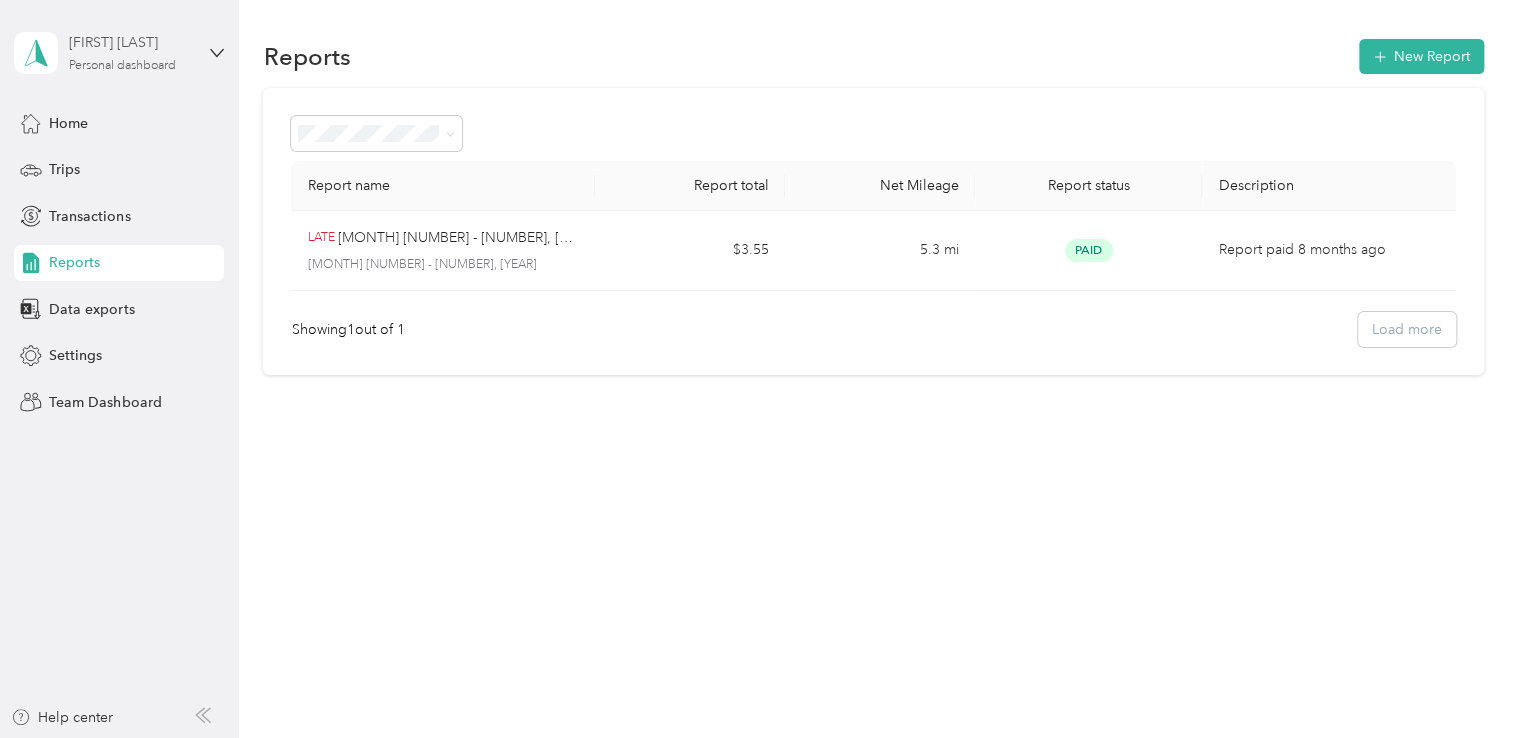 click on "Personal dashboard" at bounding box center (122, 66) 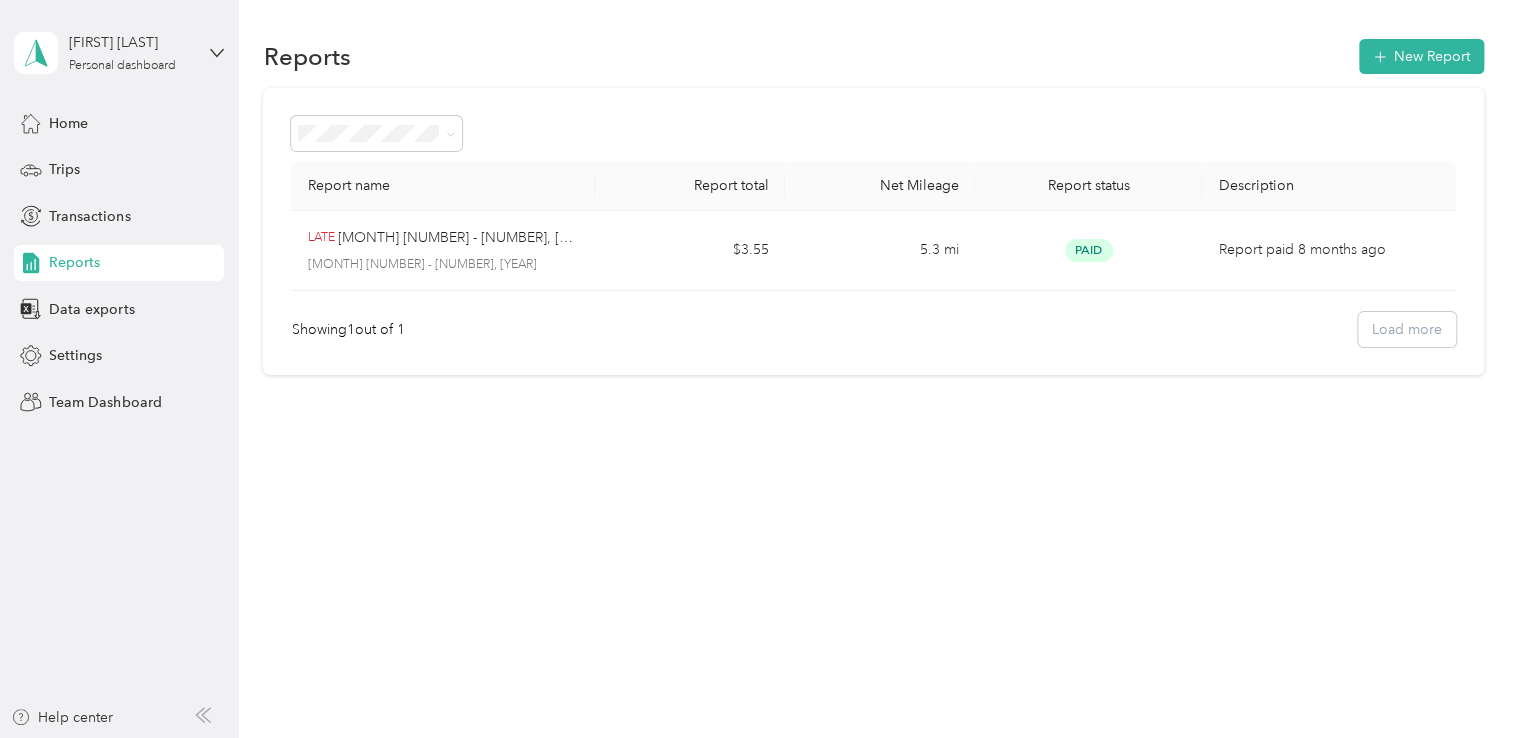 click on "Team dashboard" at bounding box center (85, 163) 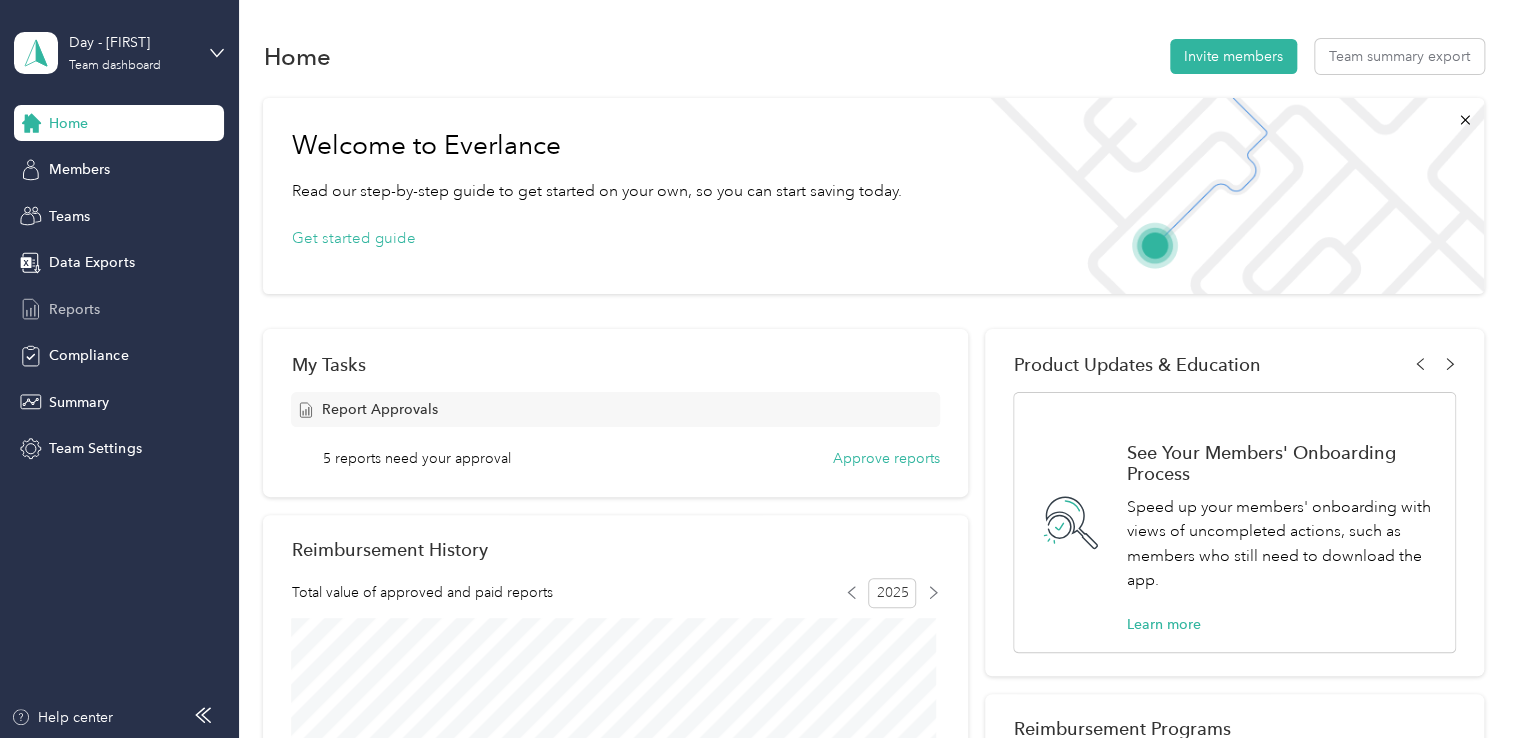 click on "Reports" at bounding box center (74, 309) 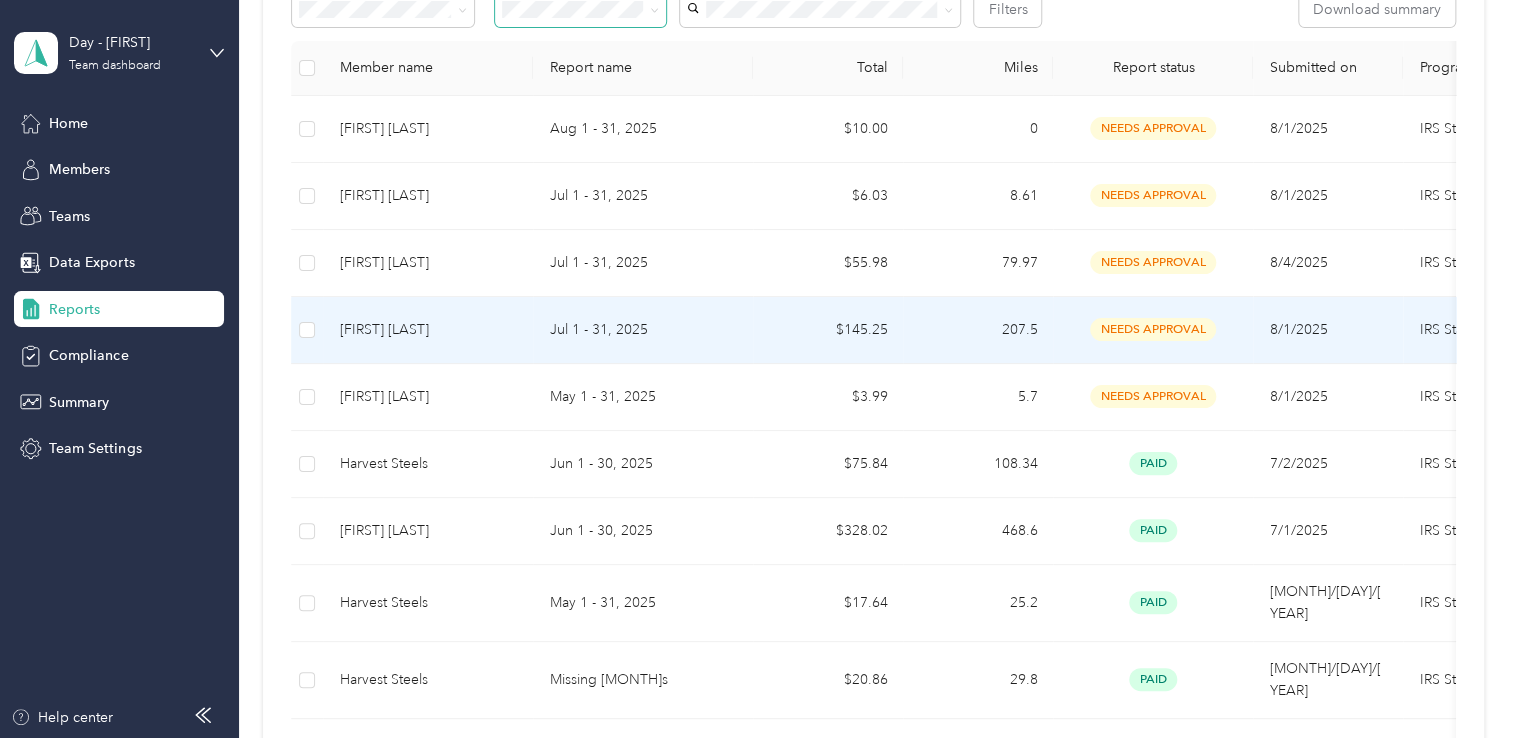 scroll, scrollTop: 400, scrollLeft: 0, axis: vertical 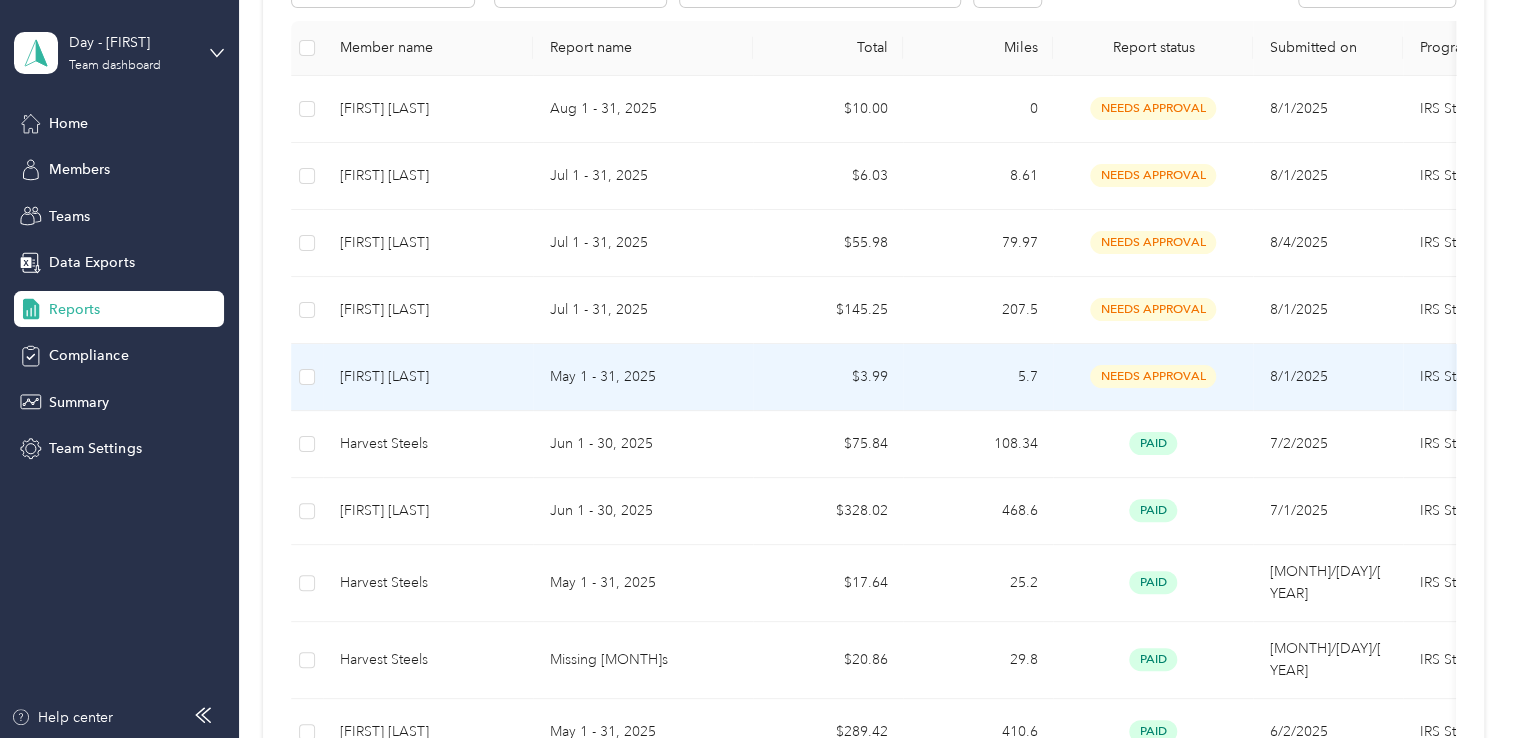 click on "May 1 - 31, 2025" at bounding box center [643, 377] 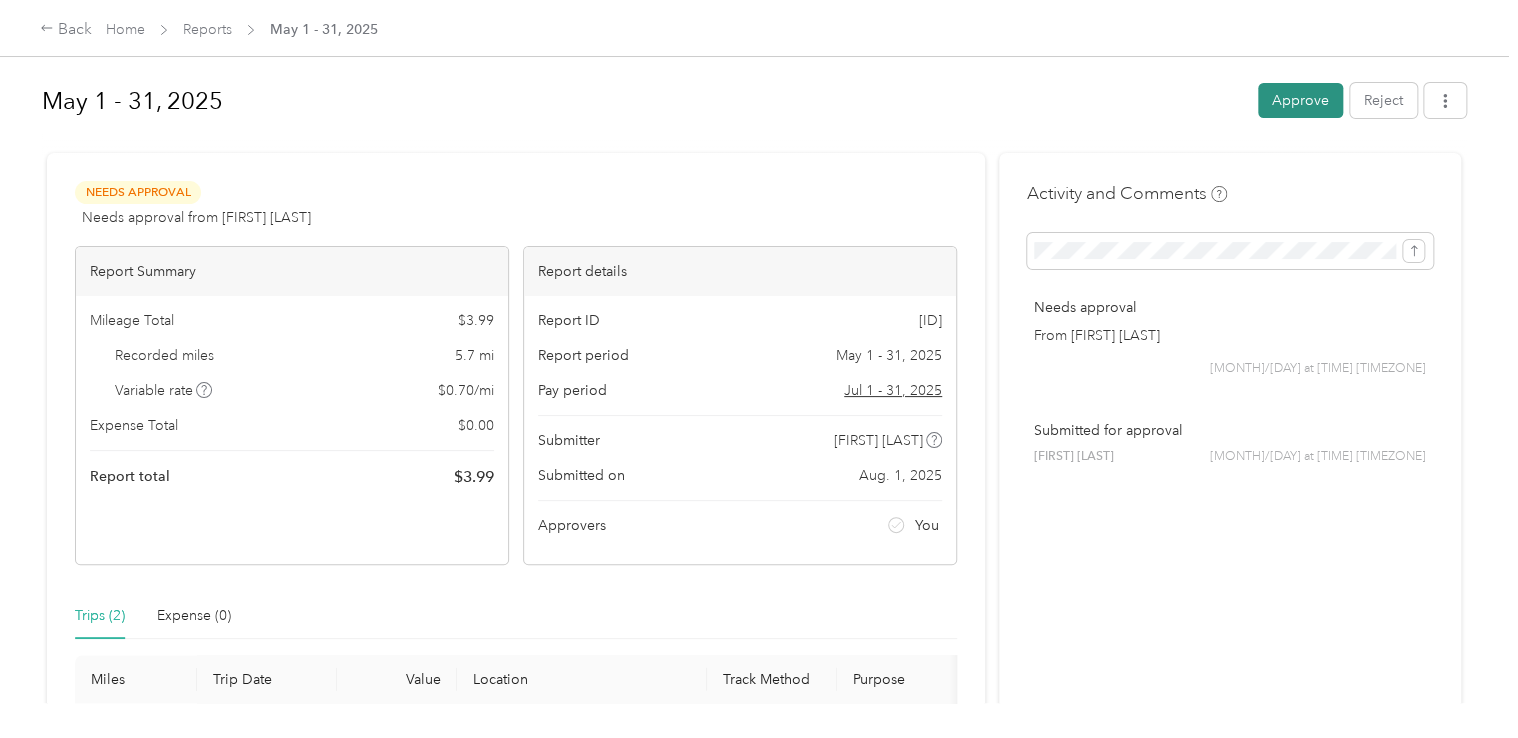 click on "Approve" at bounding box center [1300, 100] 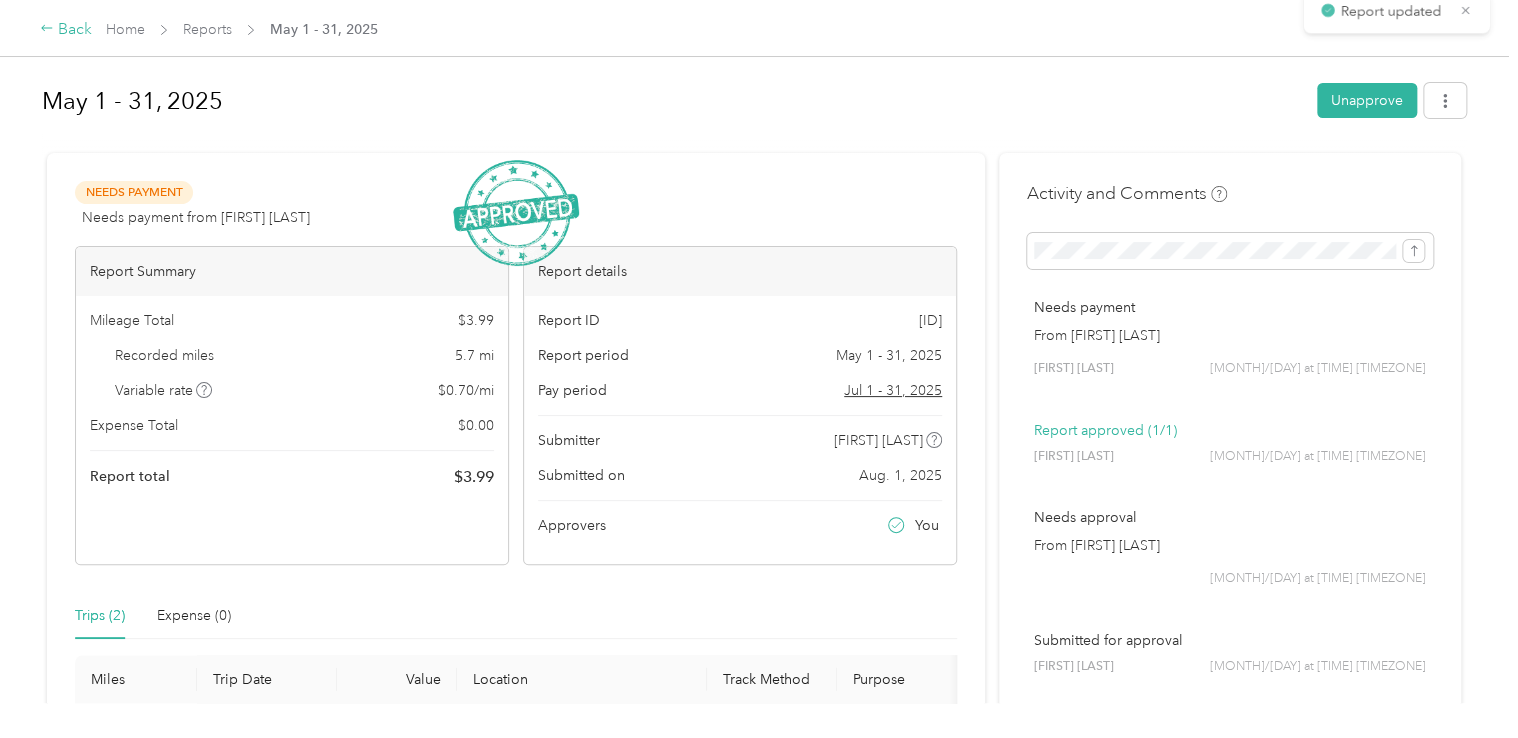 click on "Back" at bounding box center (66, 30) 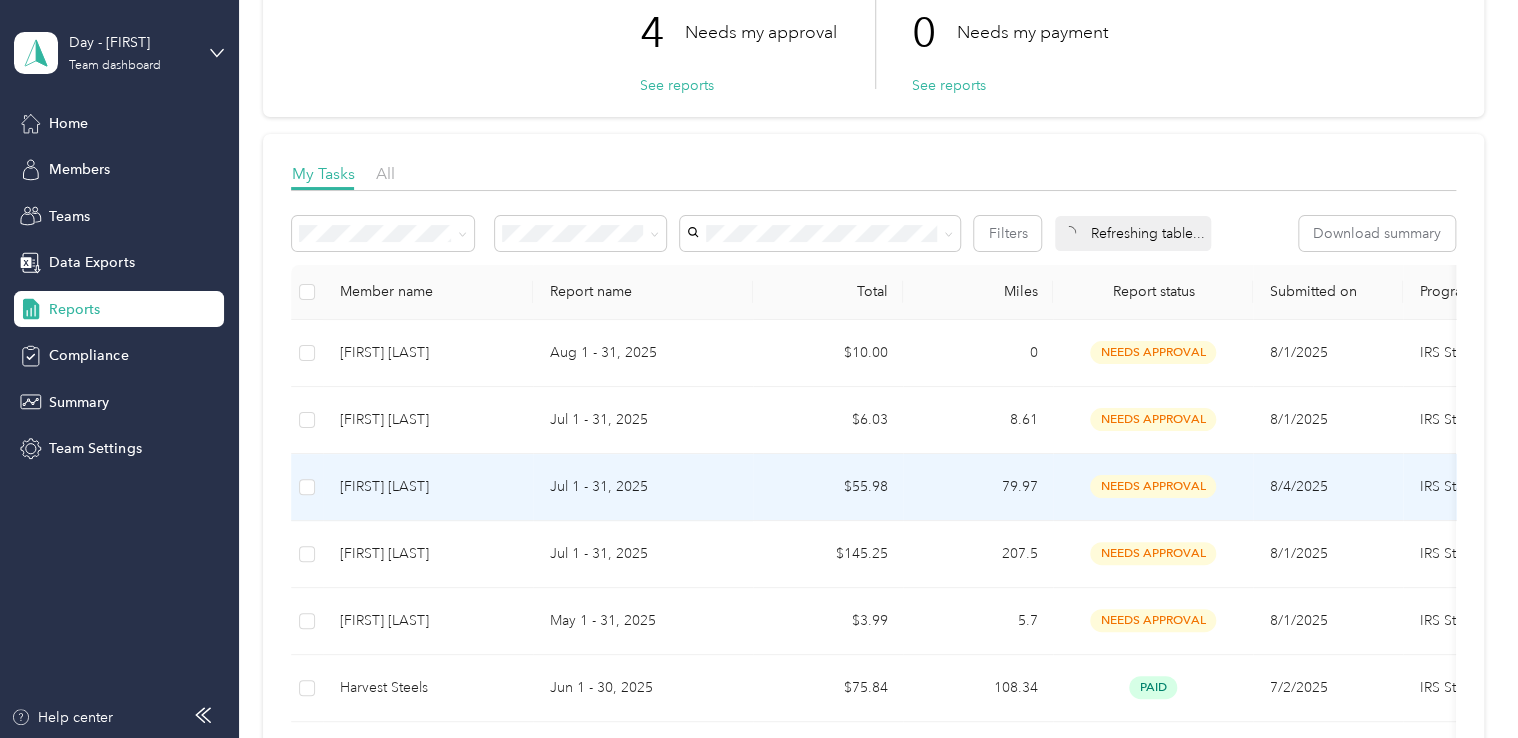 scroll, scrollTop: 200, scrollLeft: 0, axis: vertical 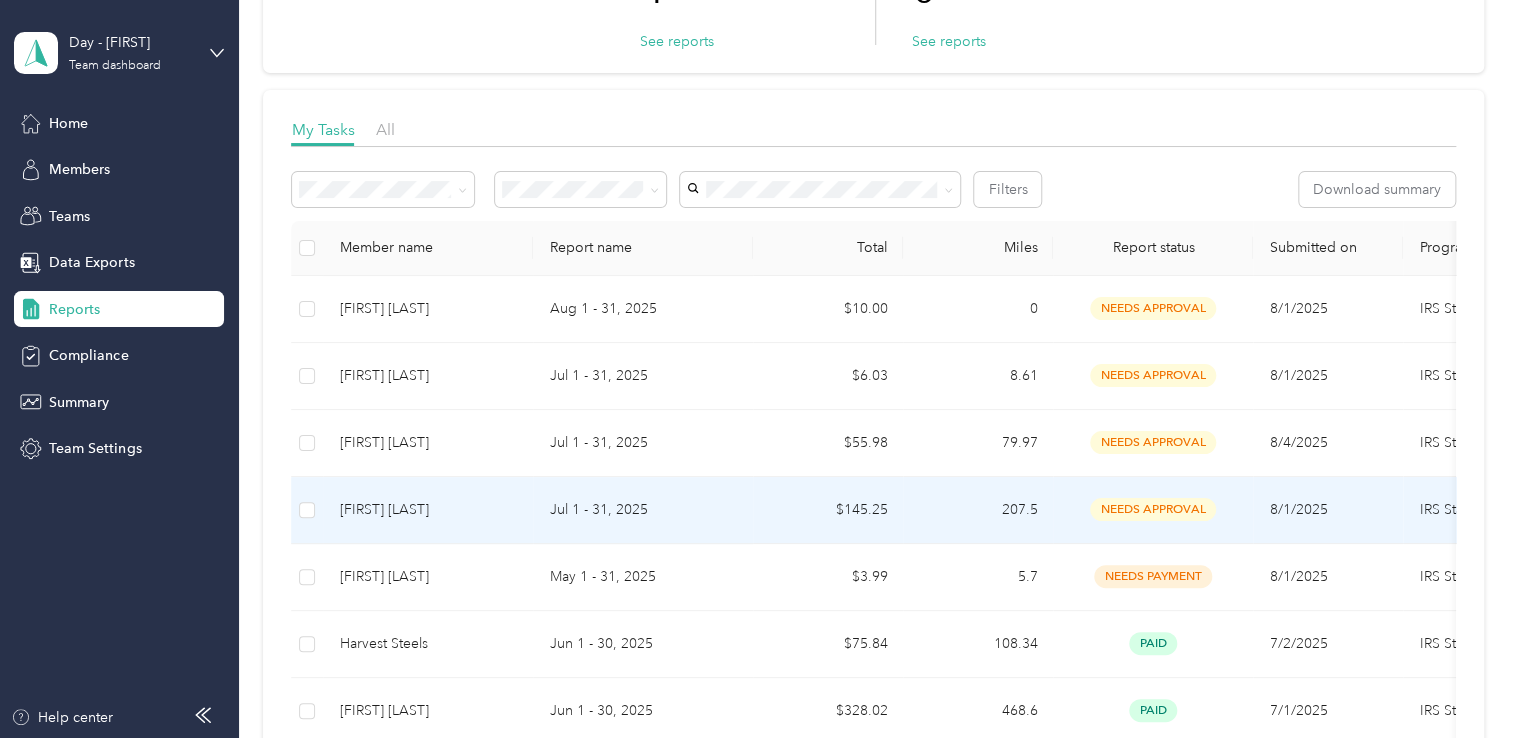 click on "207.5" at bounding box center (978, 510) 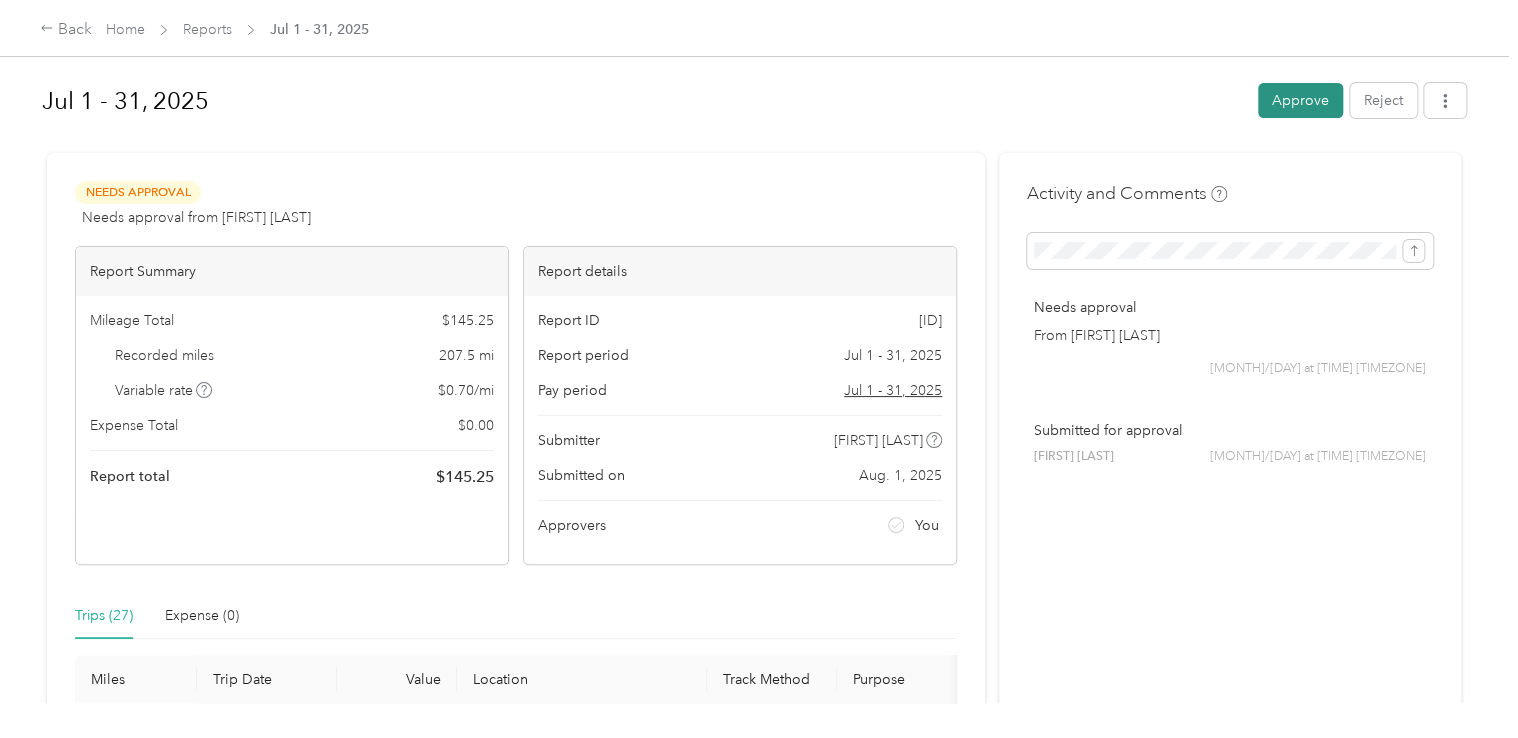 click on "Approve" at bounding box center (1300, 100) 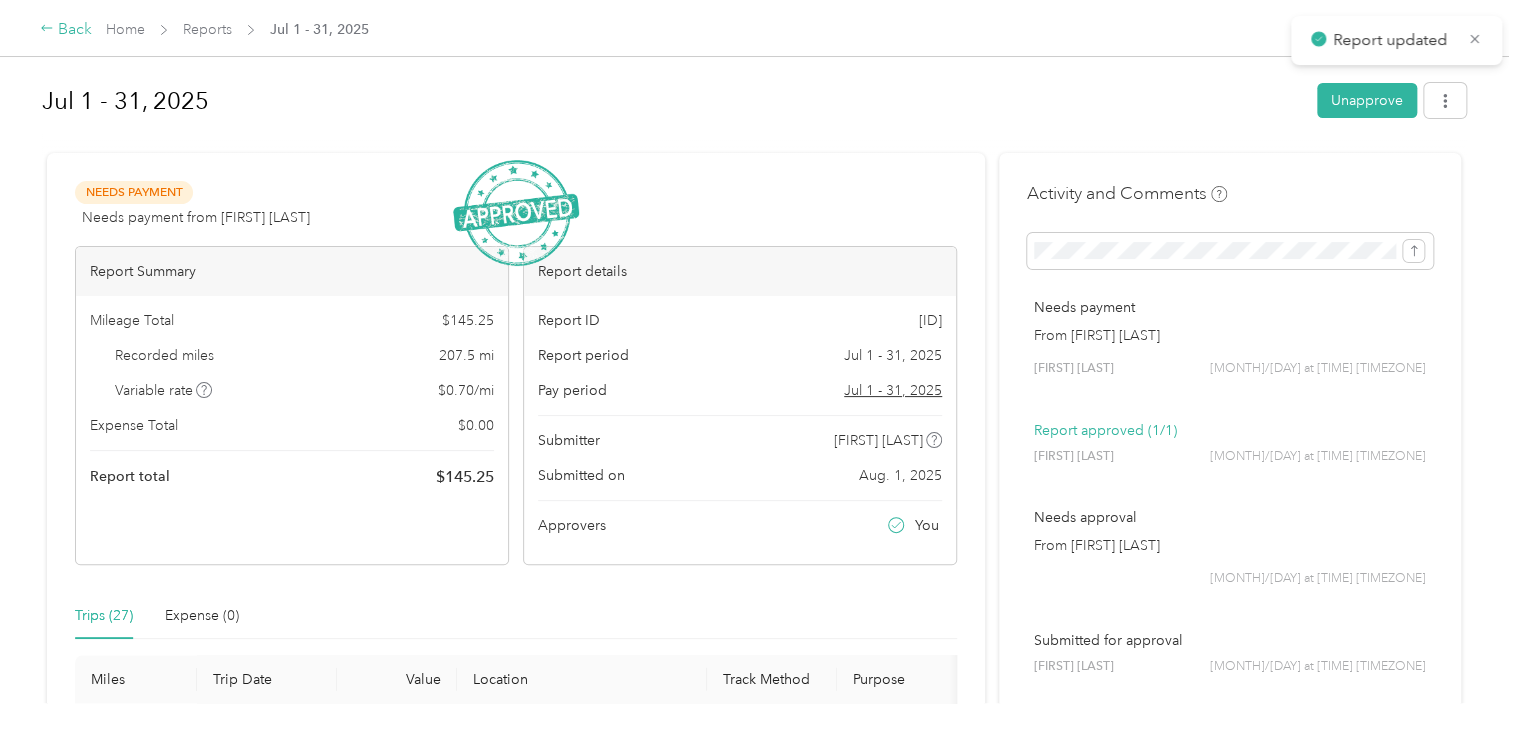 click on "Back" at bounding box center [66, 30] 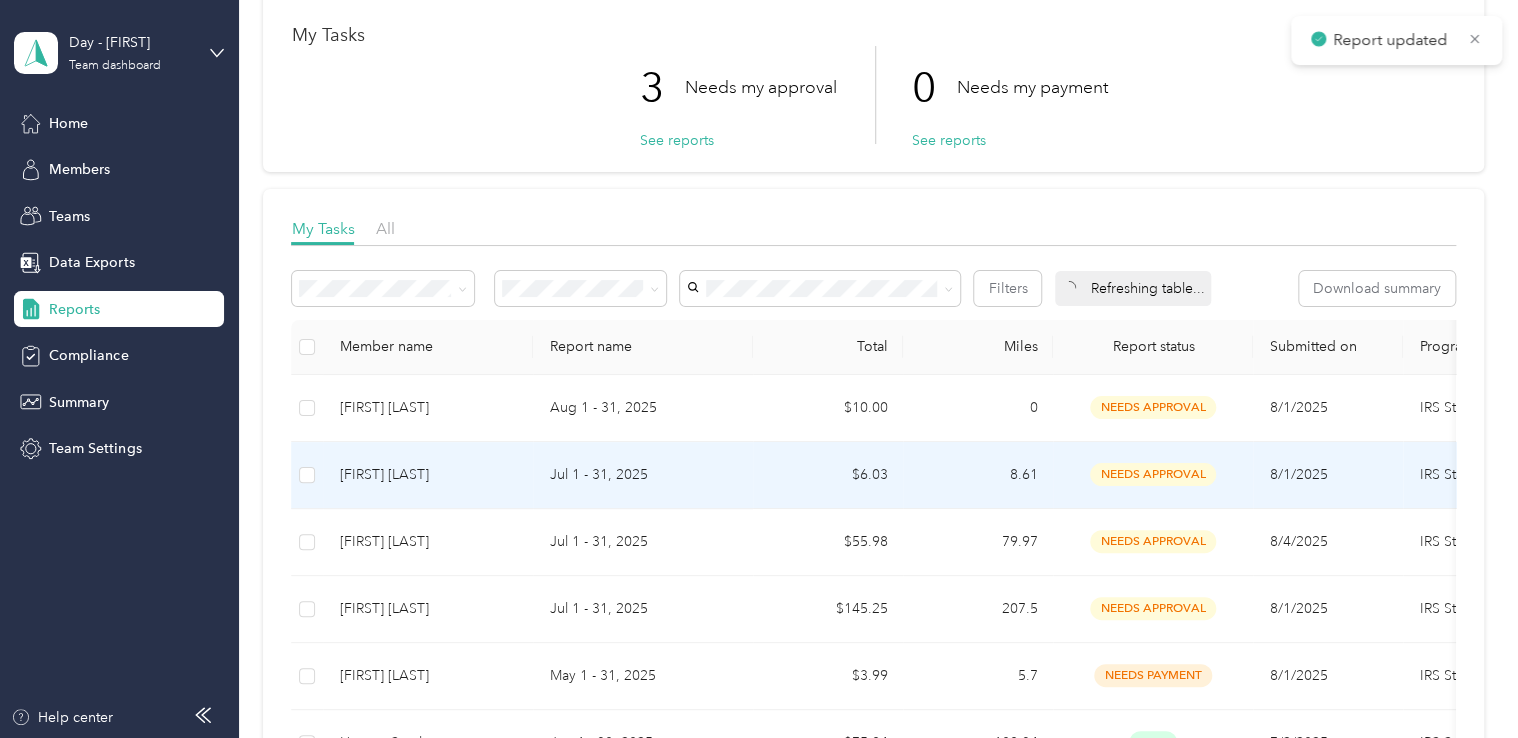 scroll, scrollTop: 200, scrollLeft: 0, axis: vertical 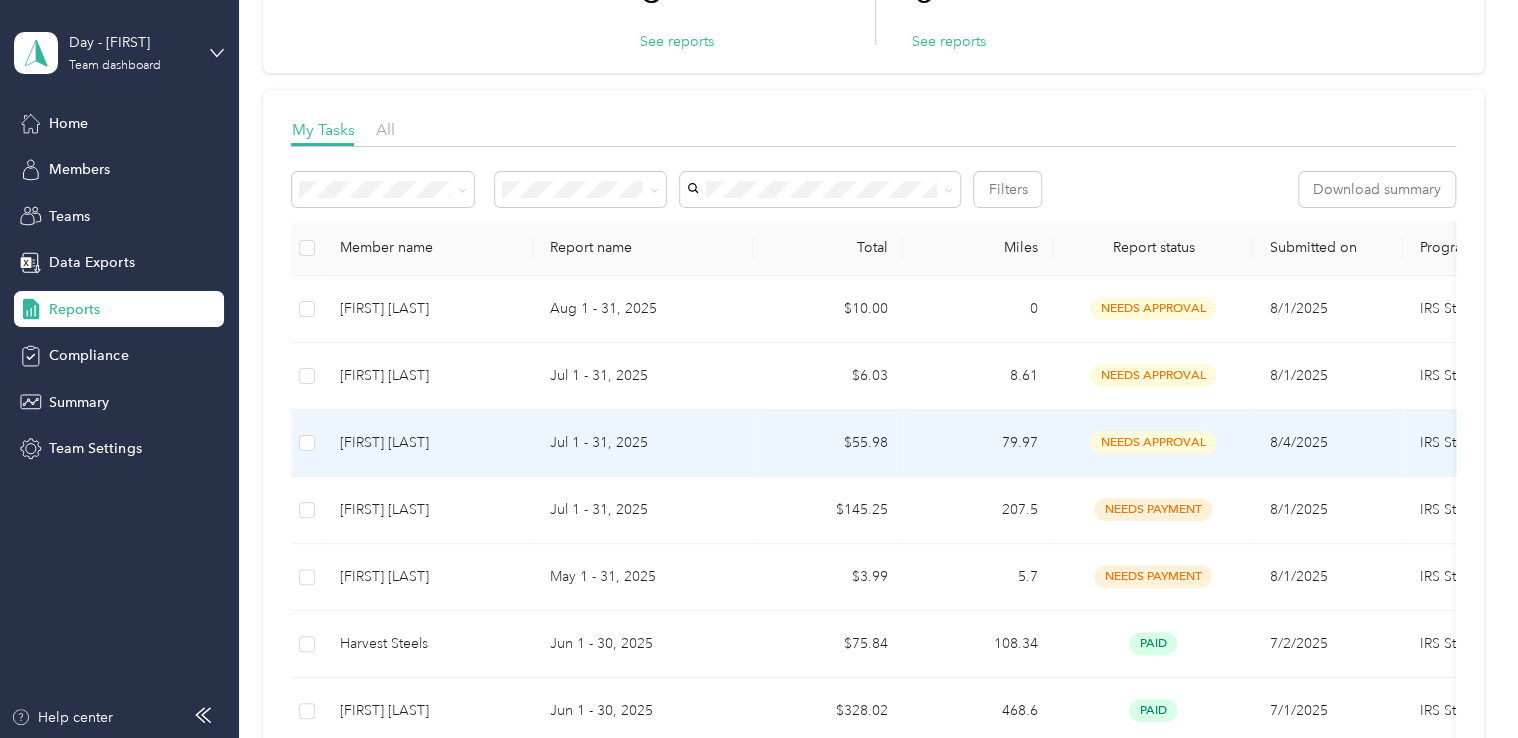 click on "79.97" at bounding box center (978, 443) 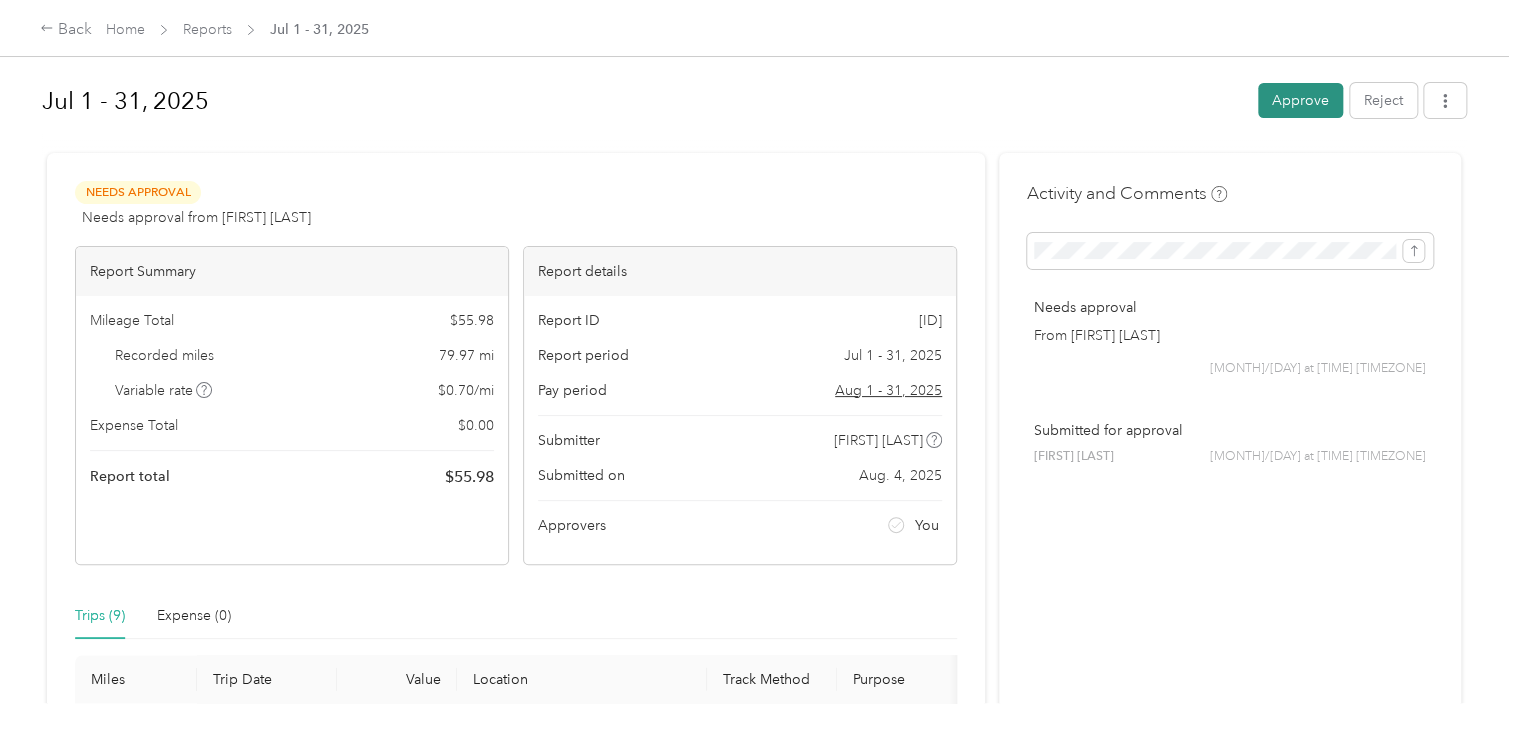 click on "Approve" at bounding box center [1300, 100] 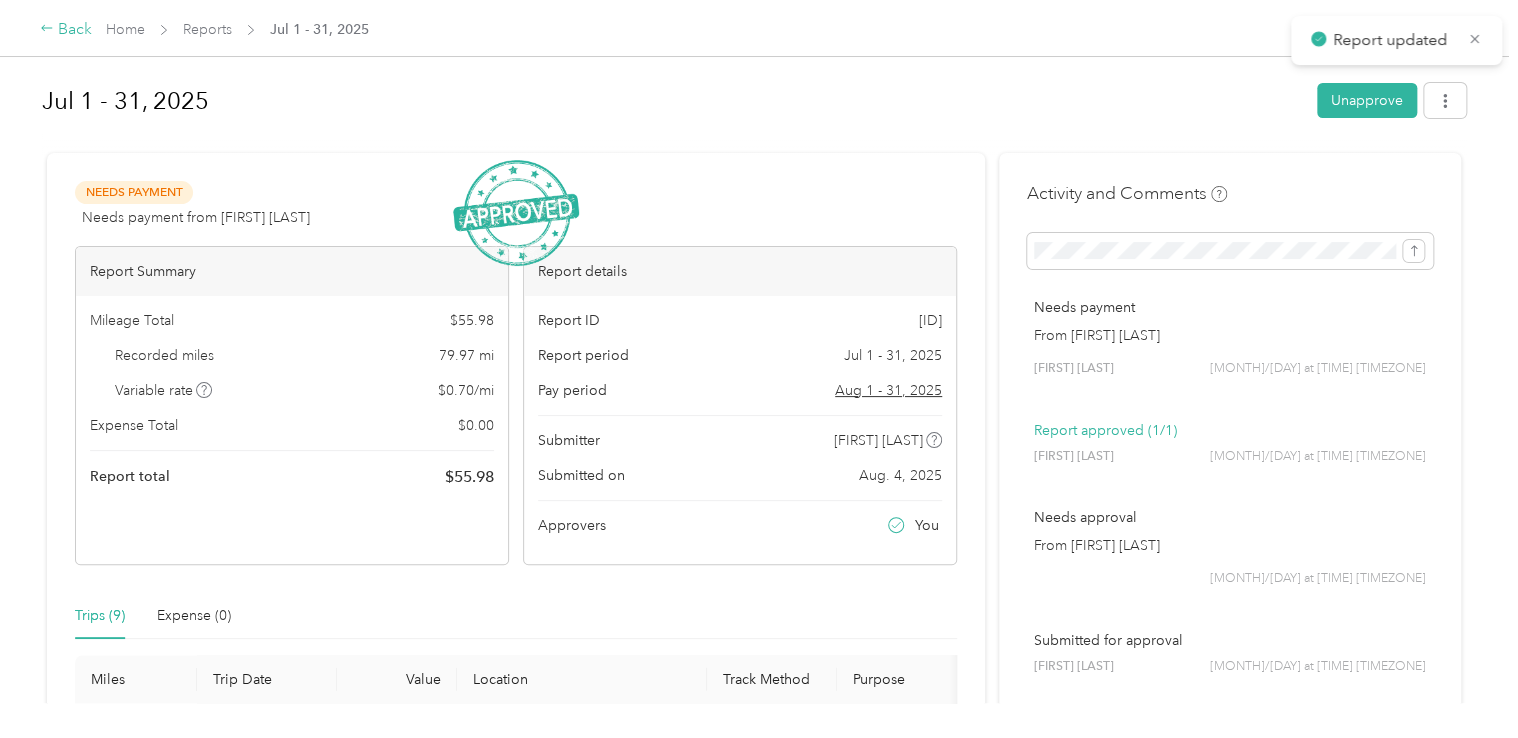 click on "Back" at bounding box center (66, 30) 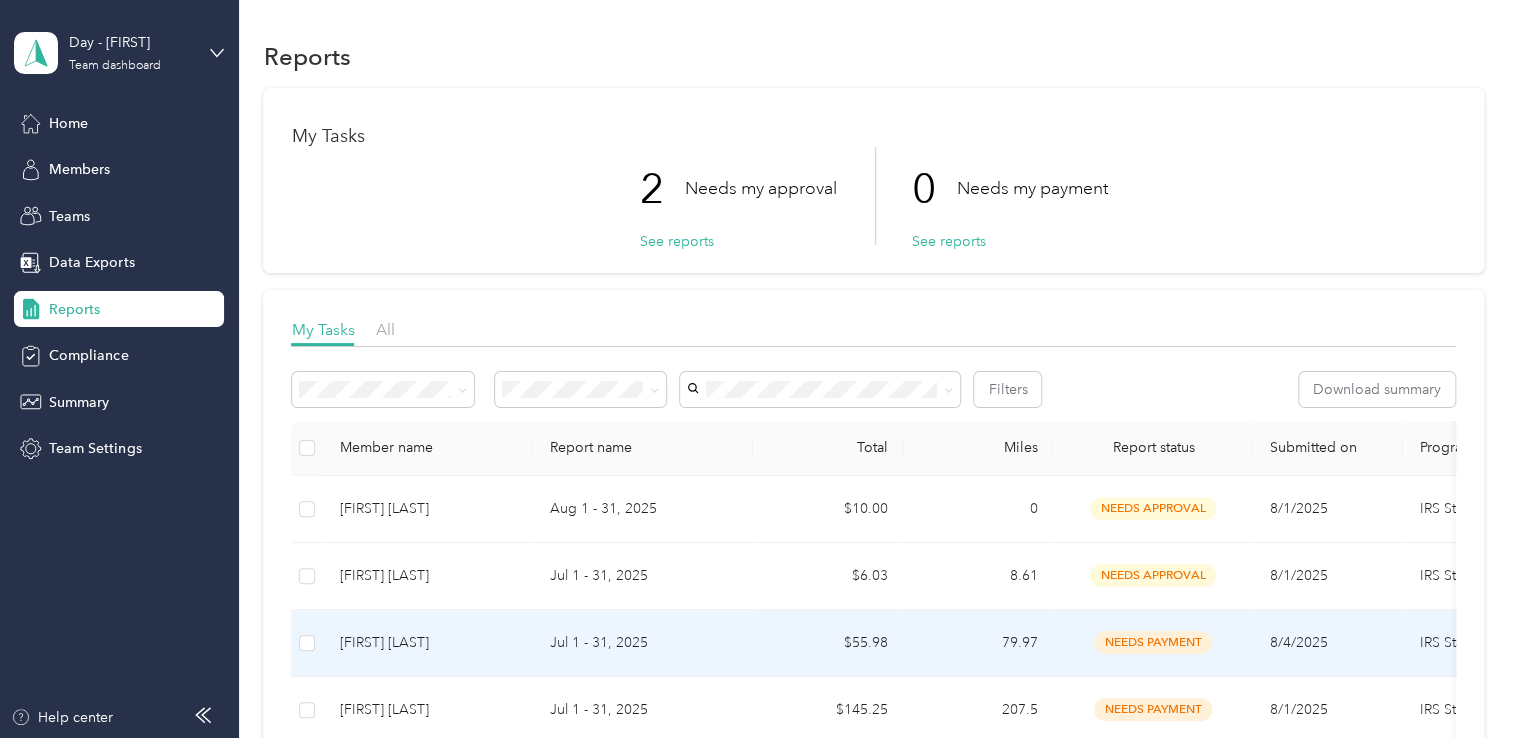 scroll, scrollTop: 100, scrollLeft: 0, axis: vertical 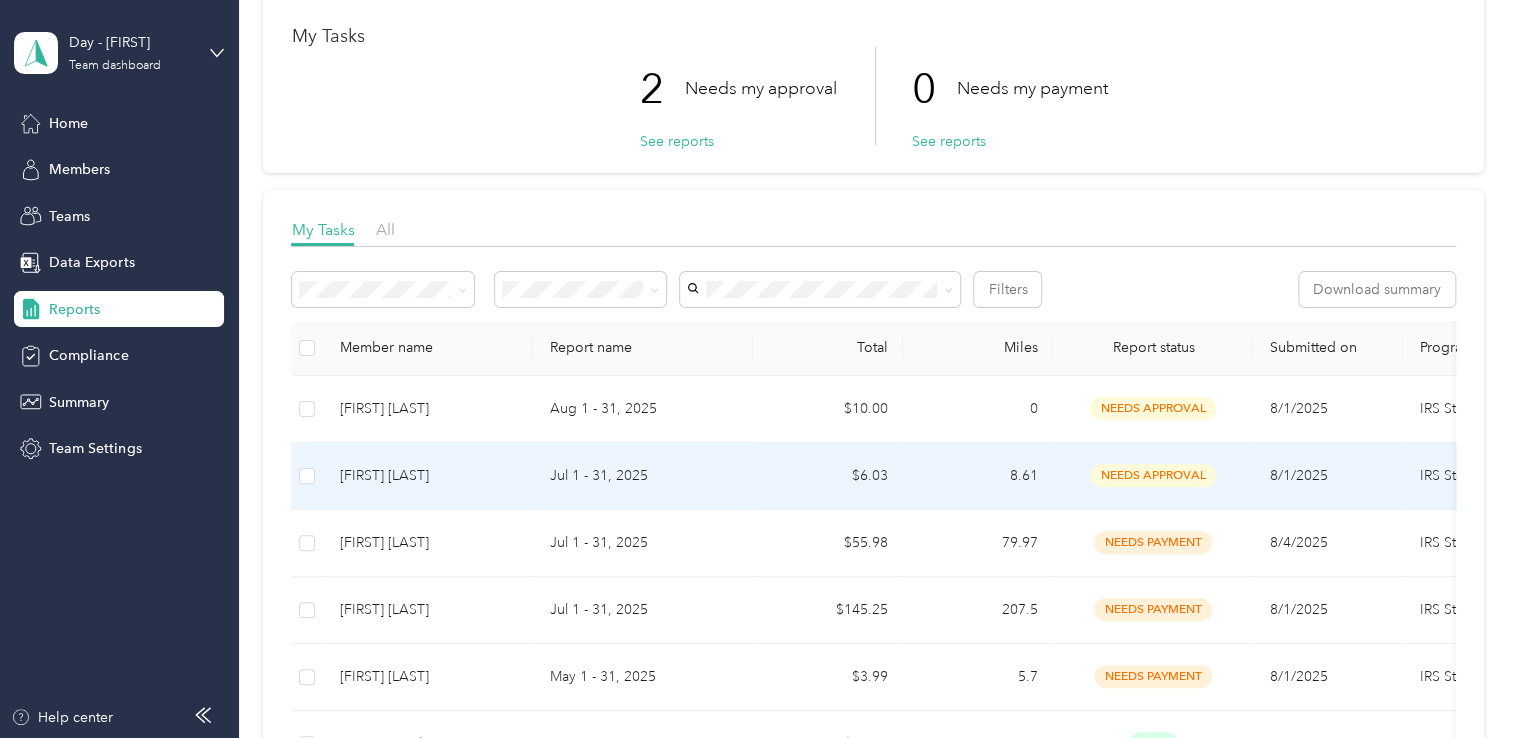 click on "$6.03" at bounding box center [828, 476] 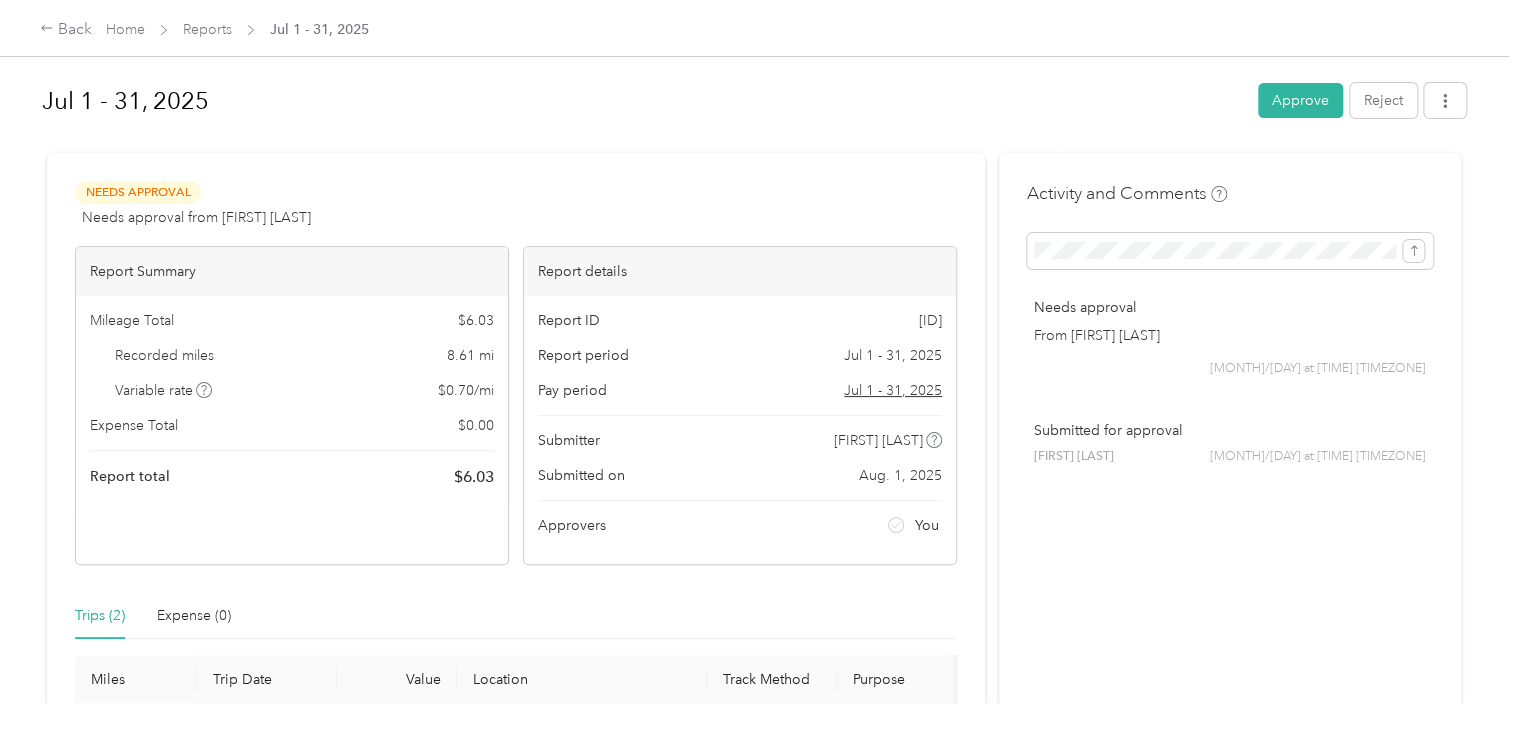 click on "Approve" at bounding box center [1300, 100] 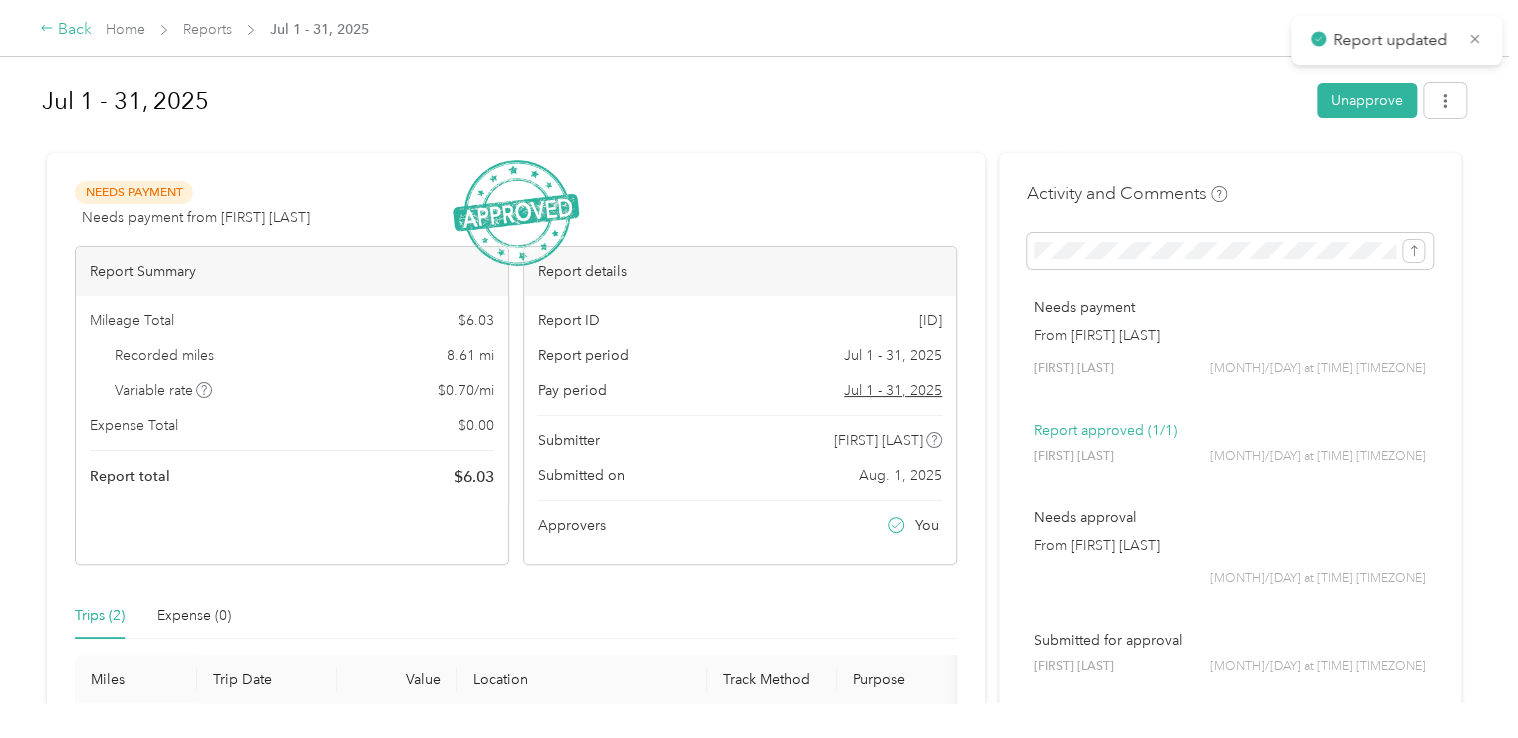 click on "Back" at bounding box center [66, 30] 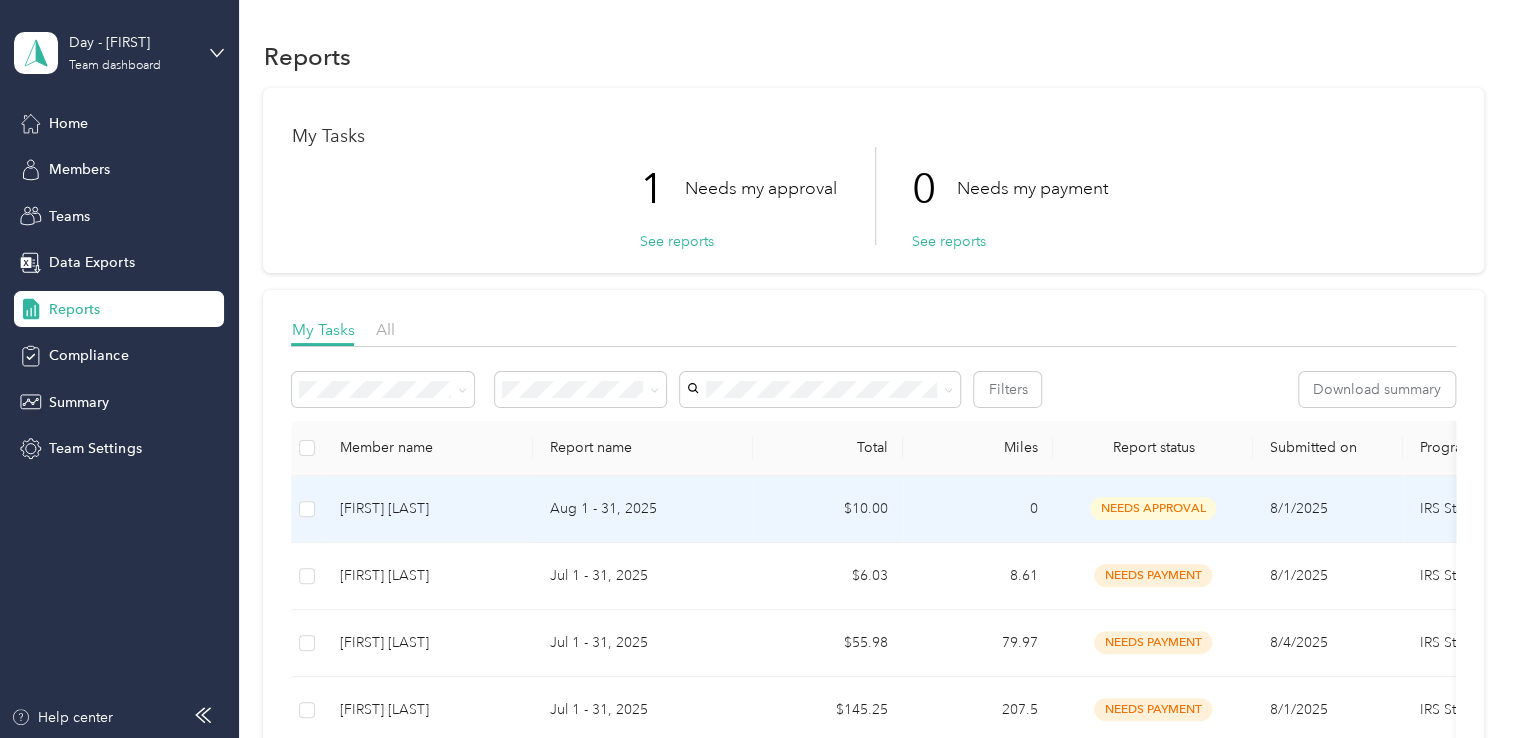 click on "0" at bounding box center (978, 509) 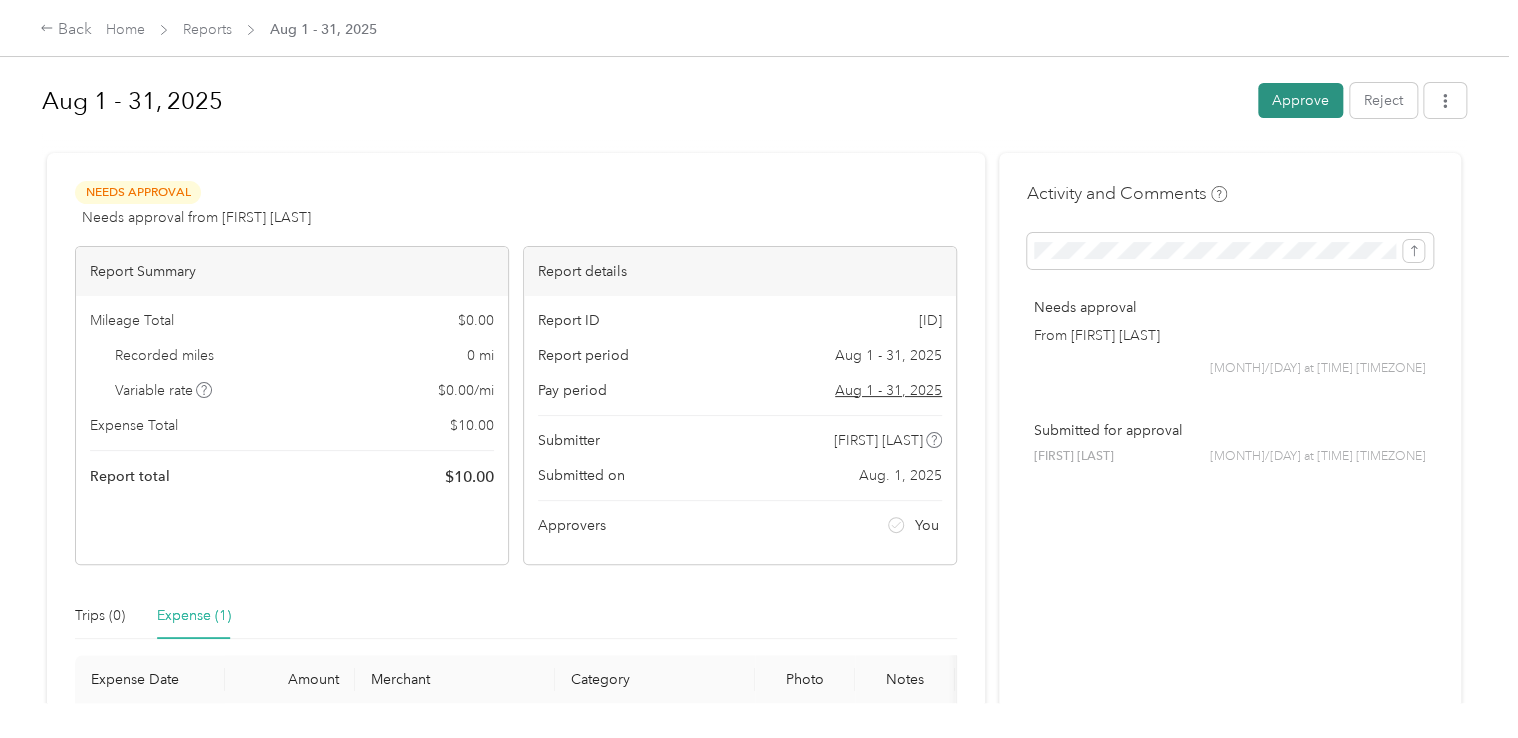 click on "Approve" at bounding box center [1300, 100] 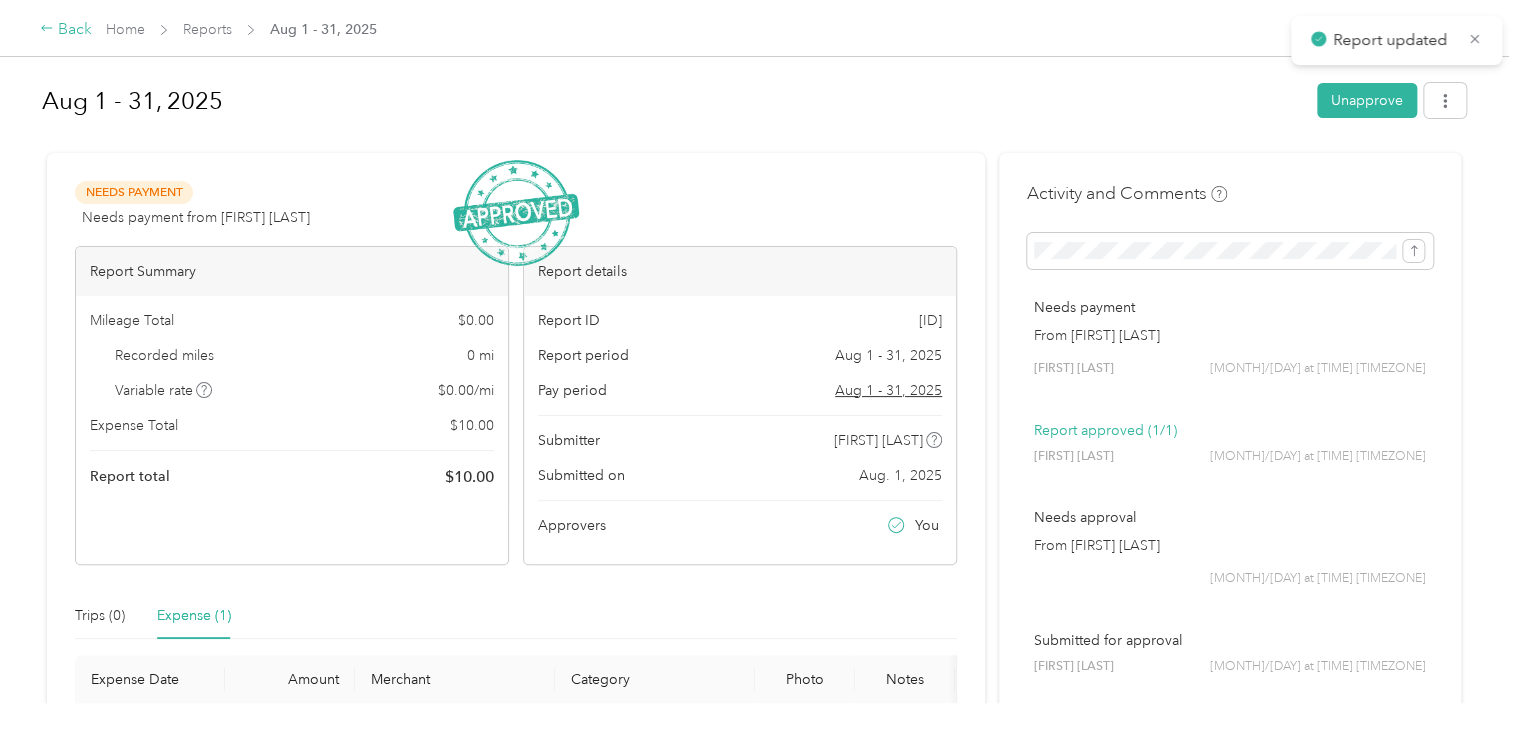 click on "Back" at bounding box center (66, 30) 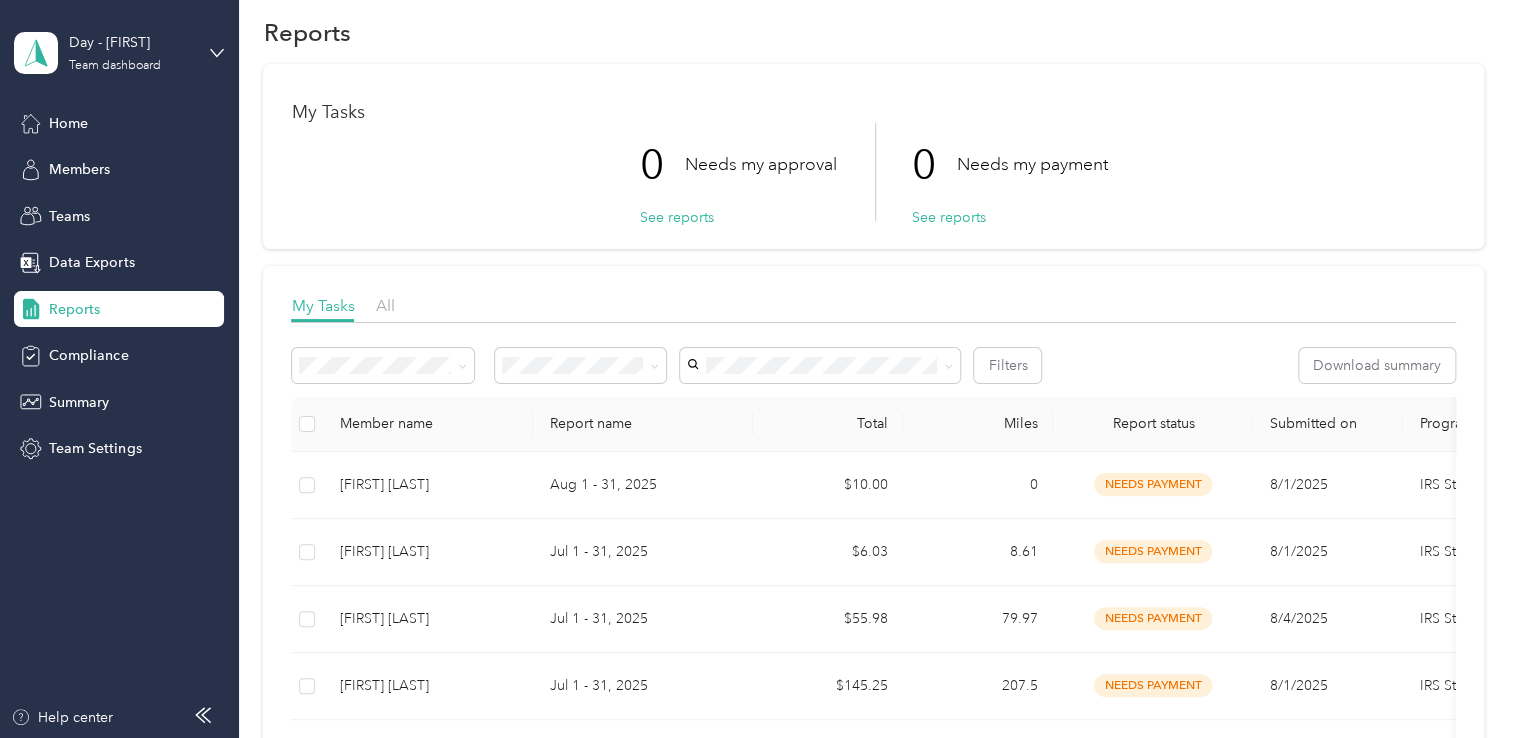 scroll, scrollTop: 0, scrollLeft: 0, axis: both 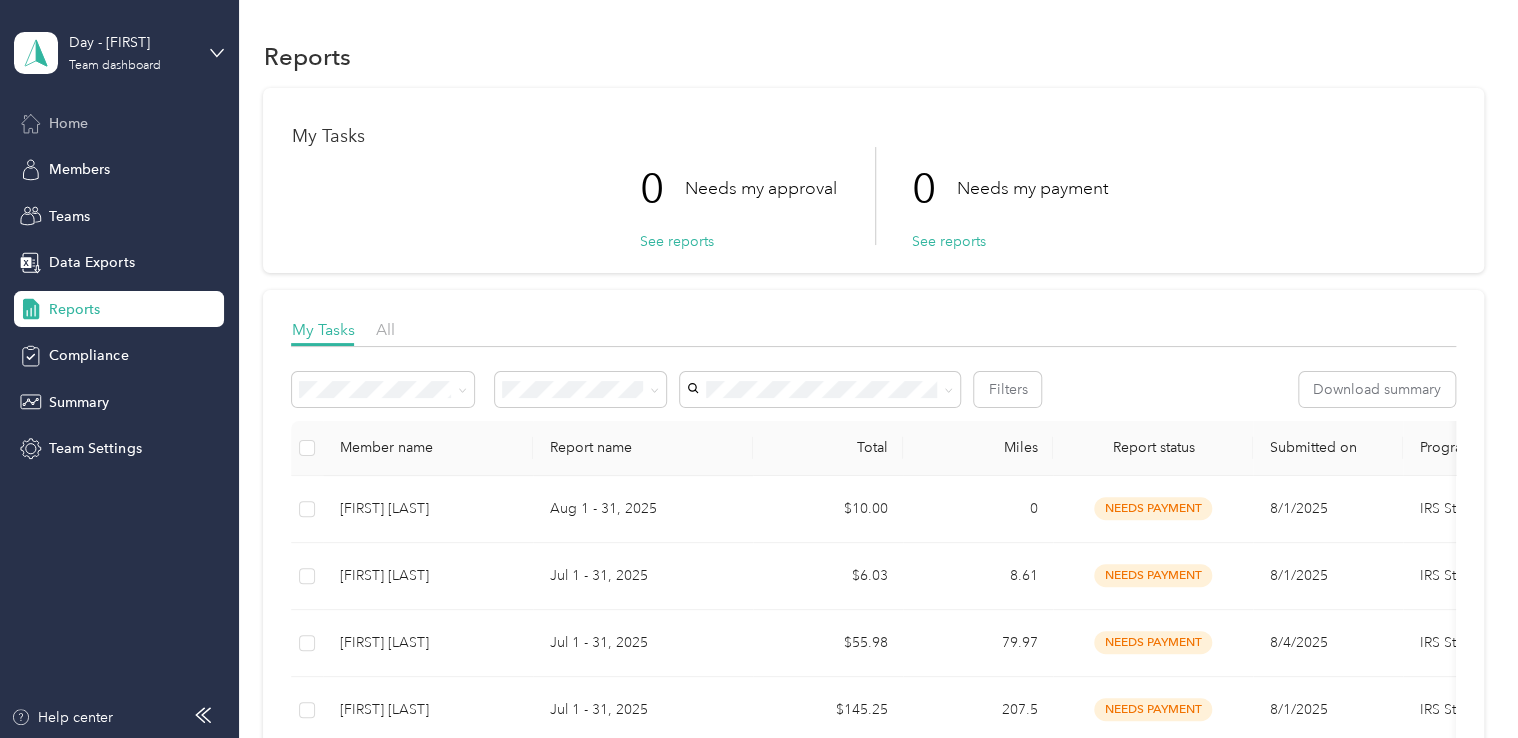 click on "Home" at bounding box center (119, 123) 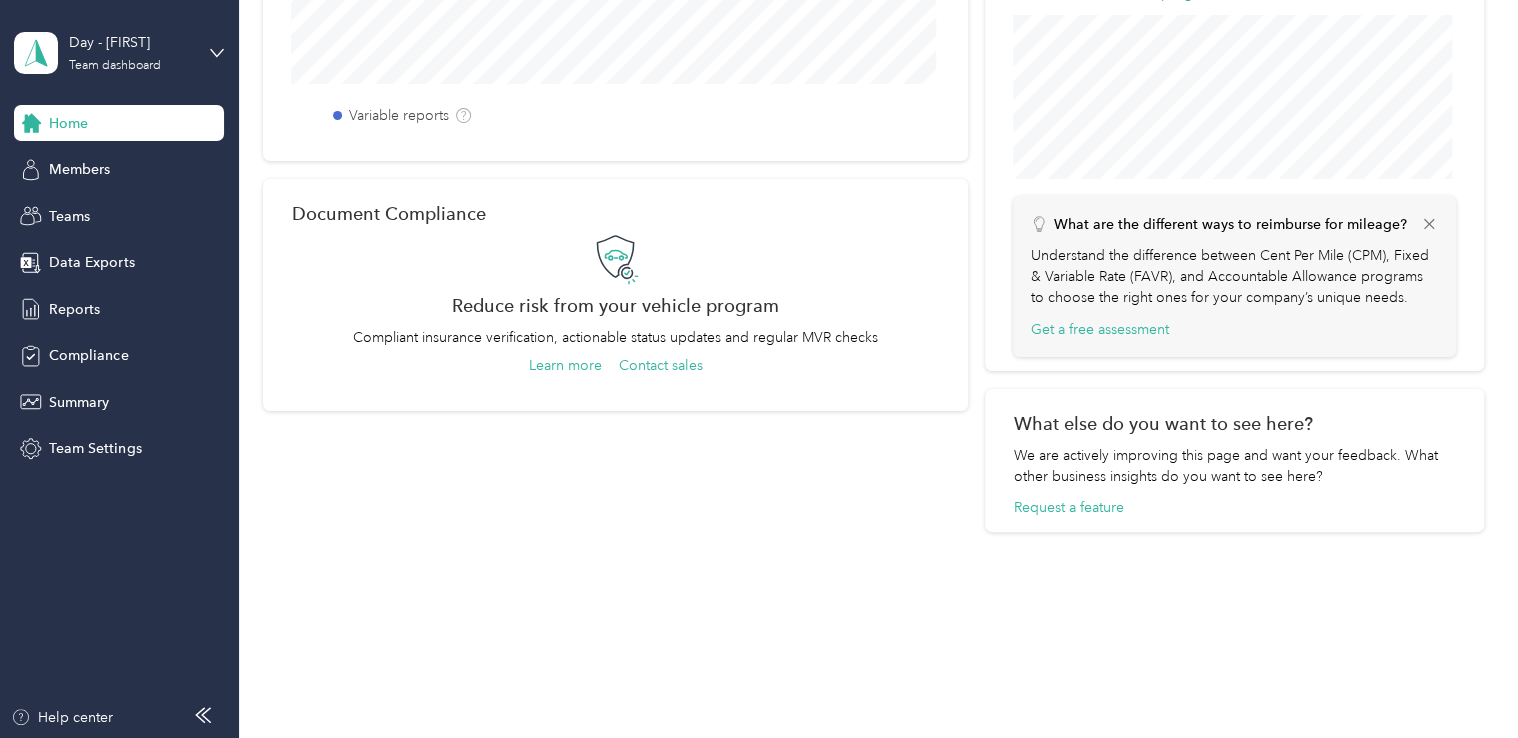 scroll, scrollTop: 98, scrollLeft: 0, axis: vertical 